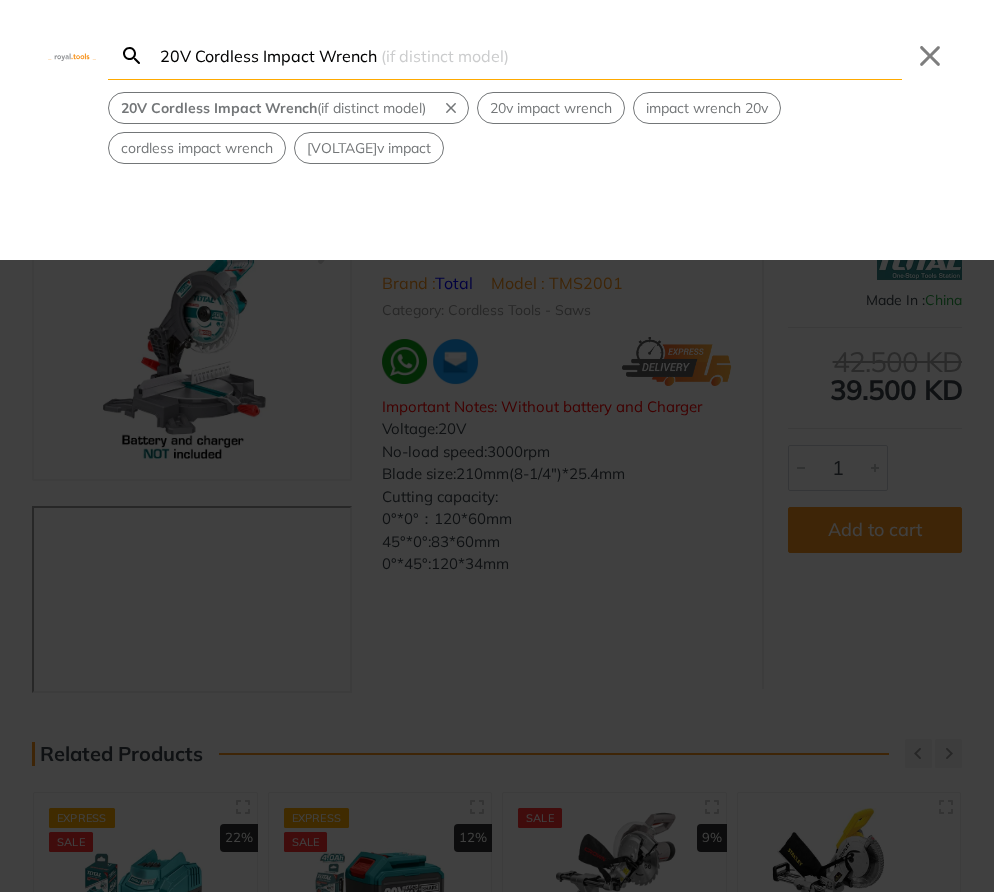 scroll, scrollTop: 0, scrollLeft: 0, axis: both 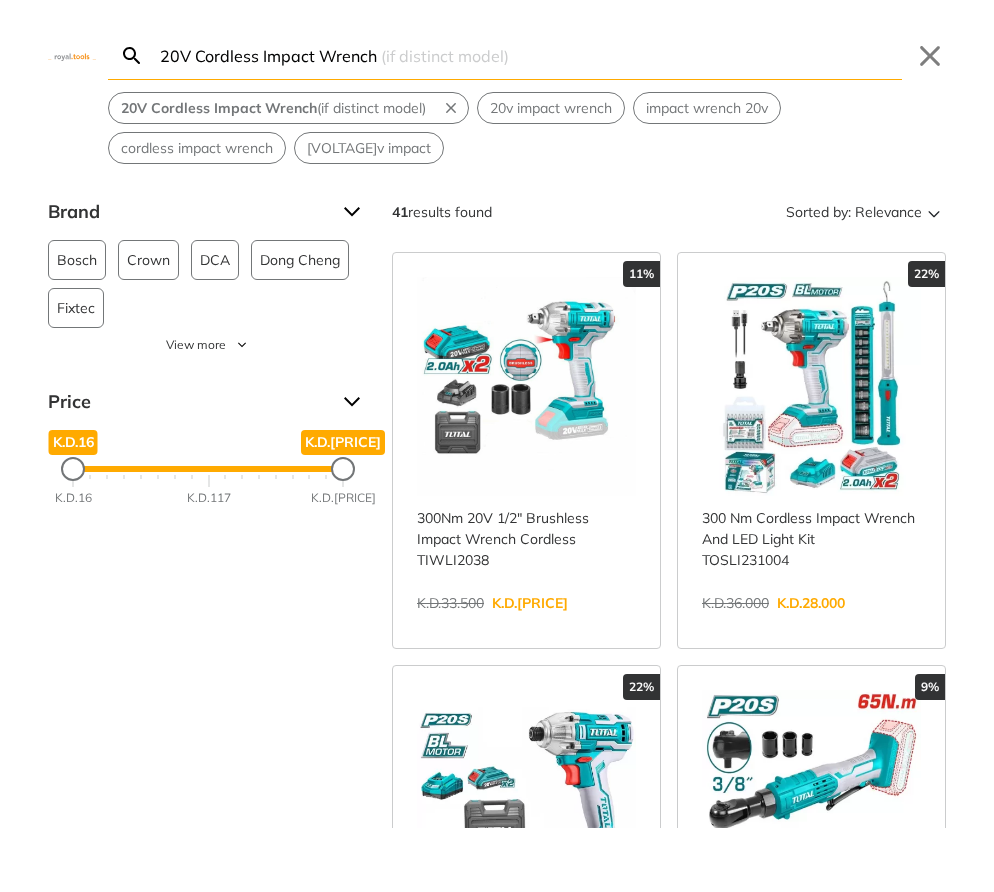 click on "20V Cordless Impact Wrench" at bounding box center (529, 55) 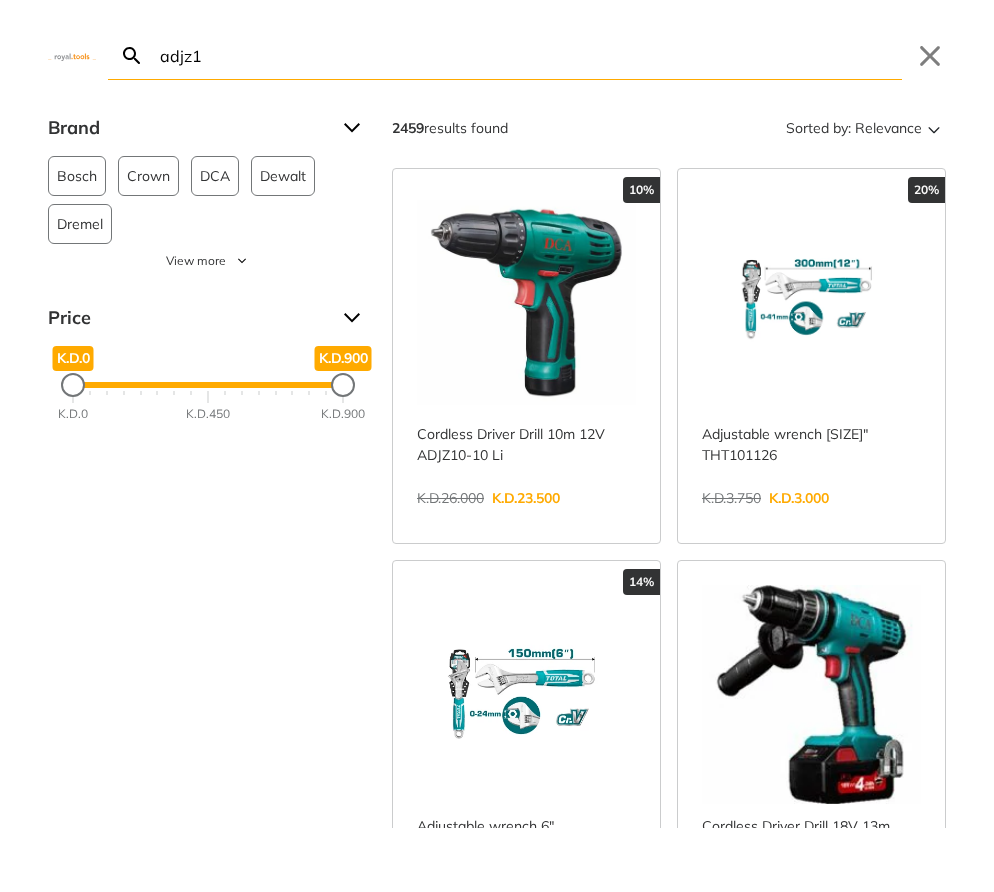 click on "adjz1" at bounding box center (529, 55) 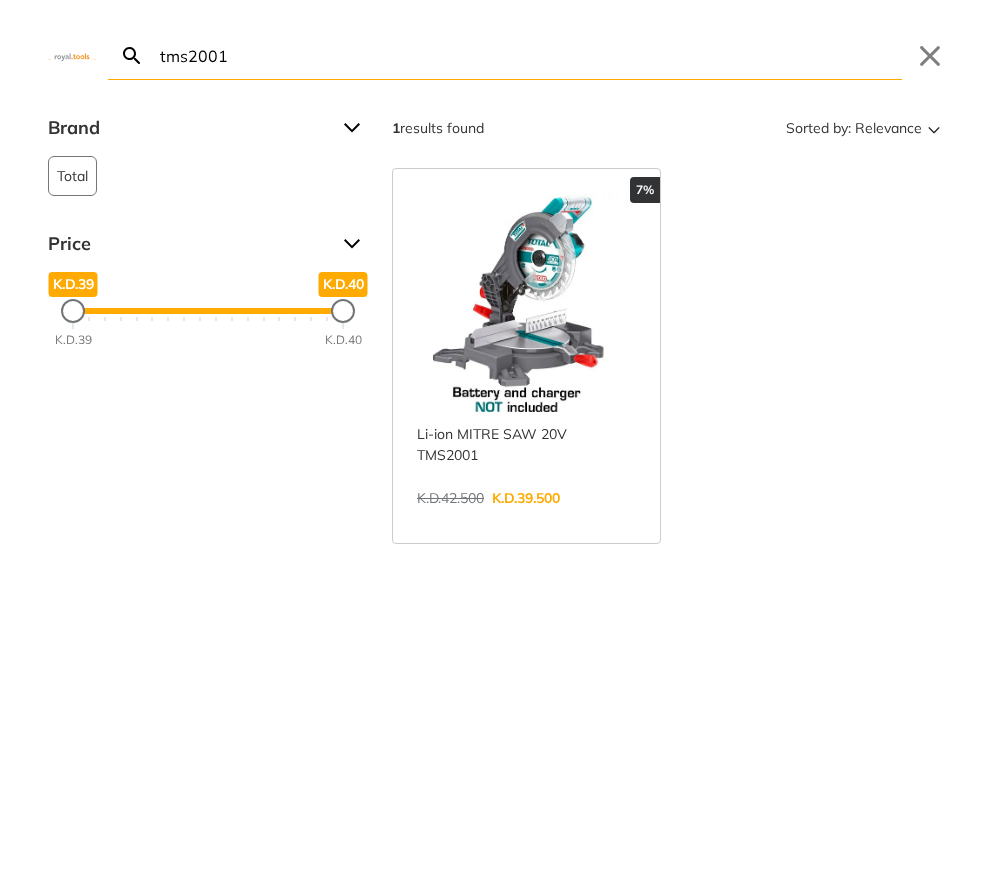 click on "tms2001" at bounding box center [529, 55] 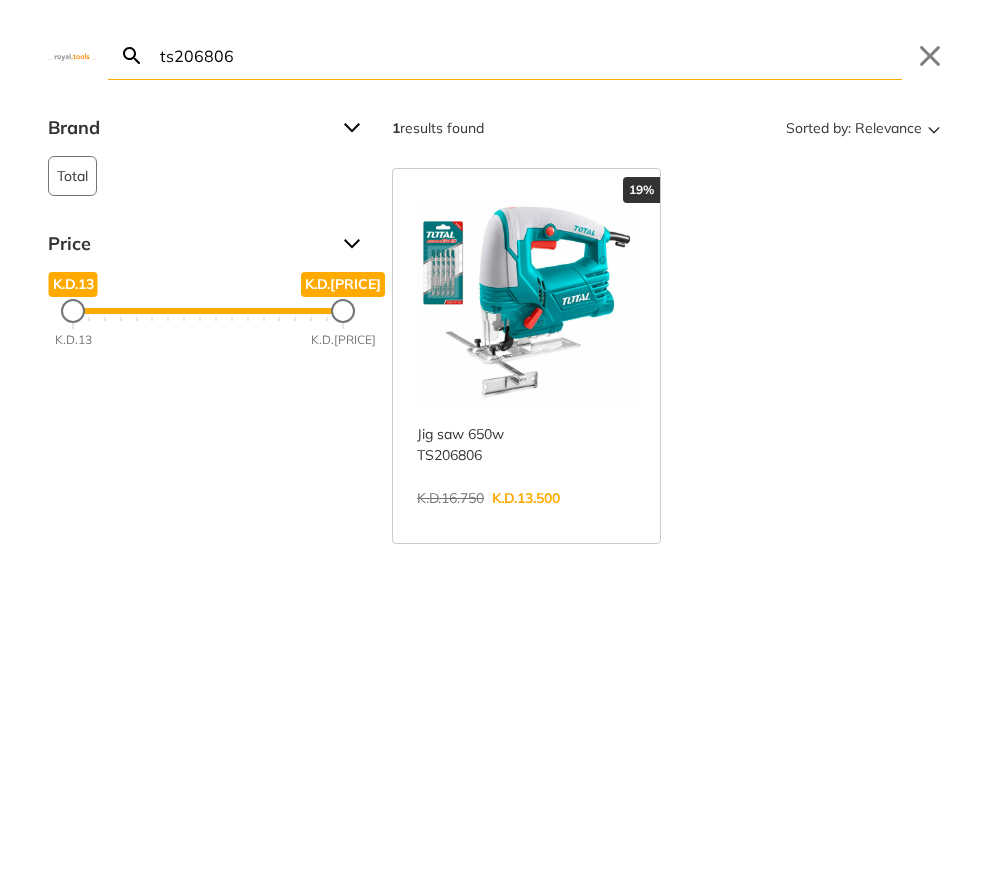 click on "ts206806" at bounding box center (529, 55) 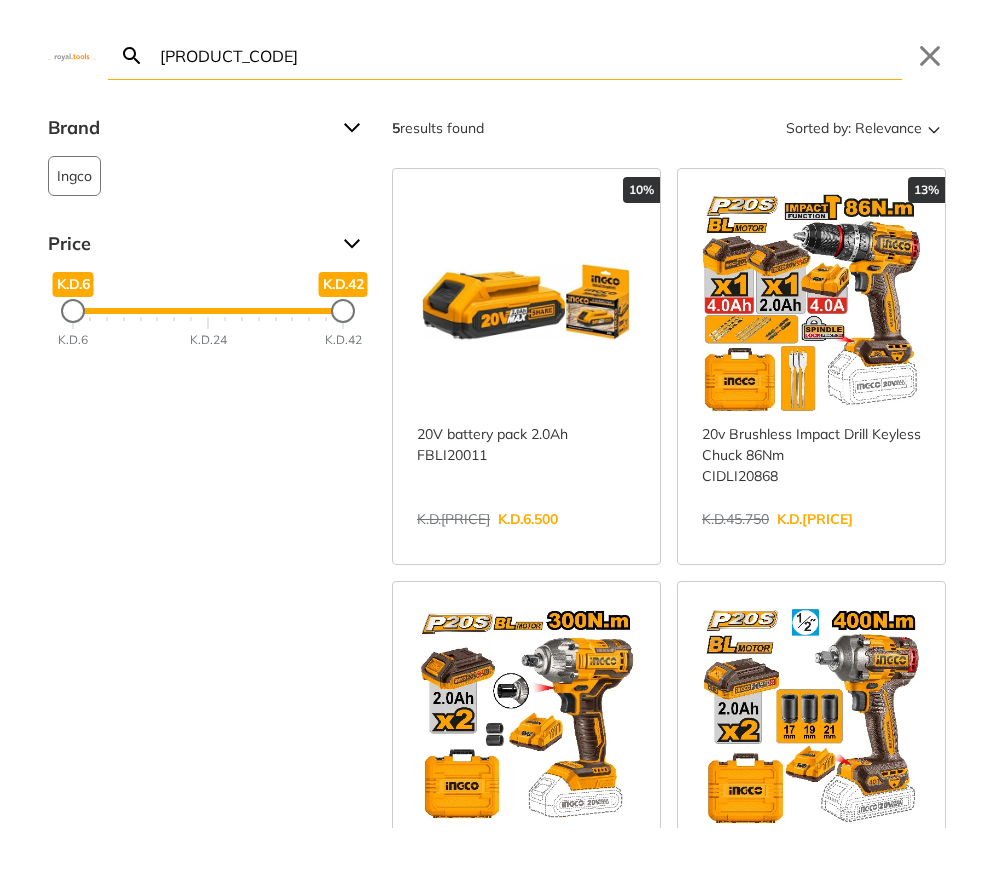 click on "[PRODUCT_CODE]" at bounding box center (529, 55) 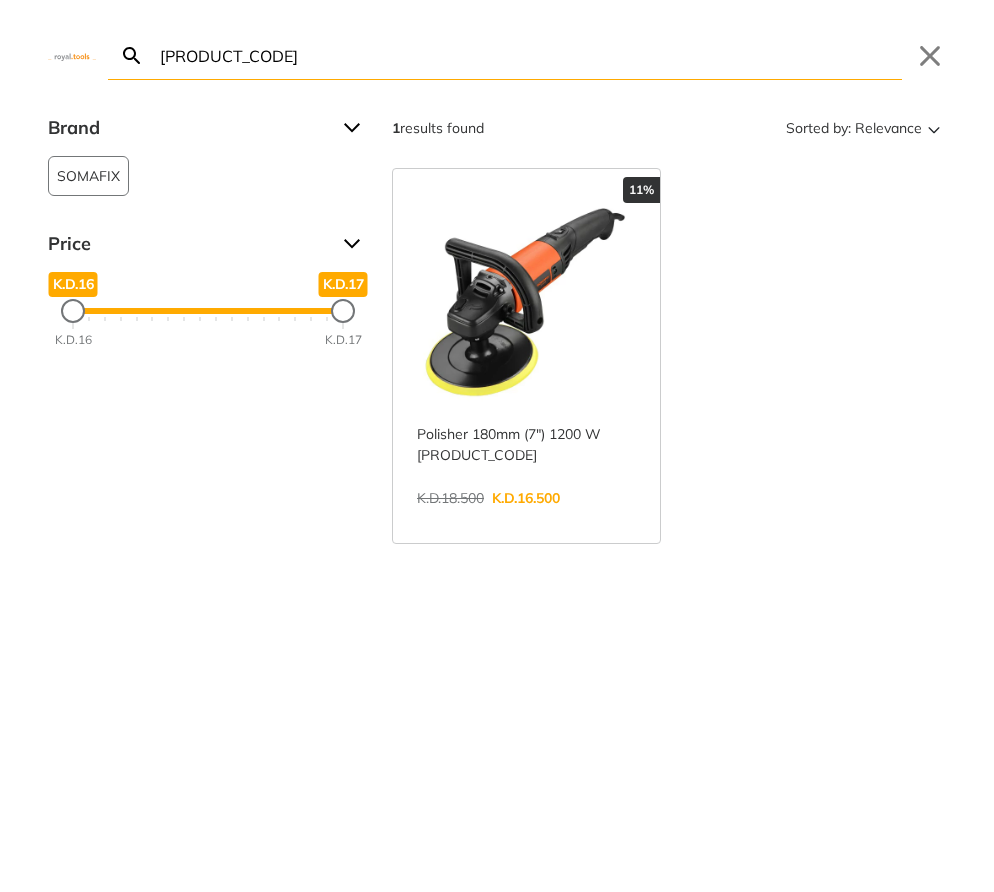 click on "[PRODUCT_CODE]" at bounding box center (529, 55) 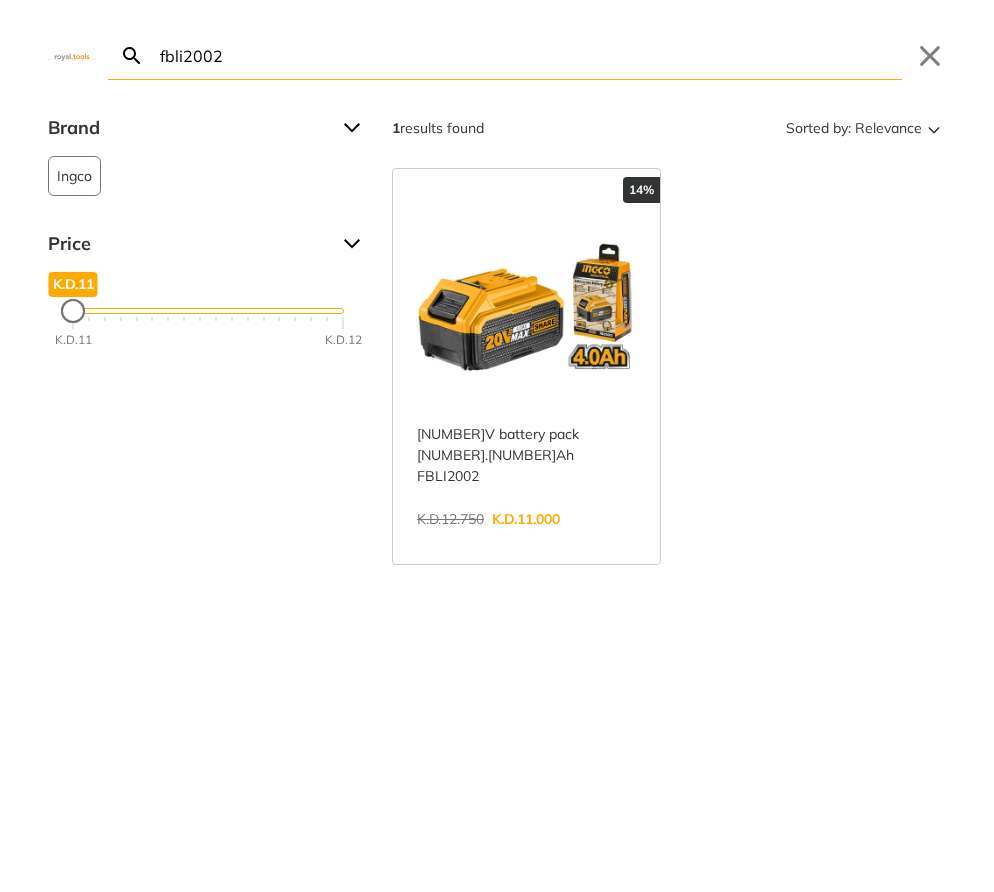 click on "fbli2002" at bounding box center [529, 55] 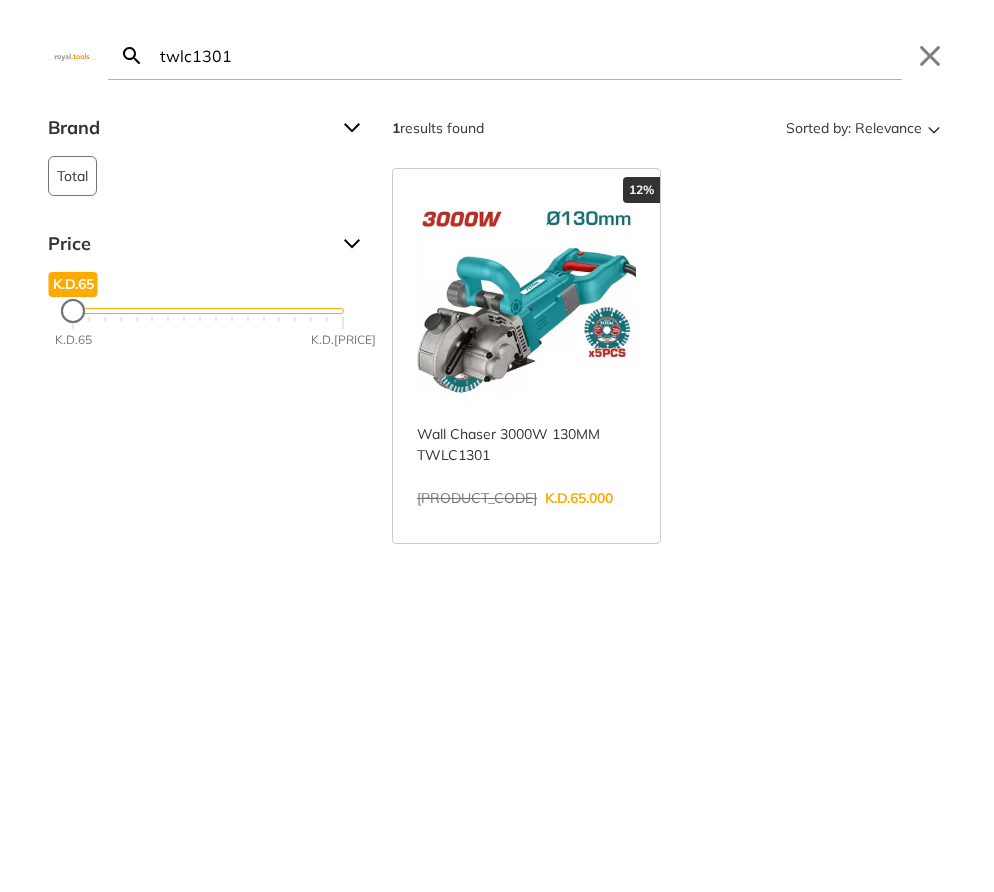 click on "twlc1301" at bounding box center (529, 55) 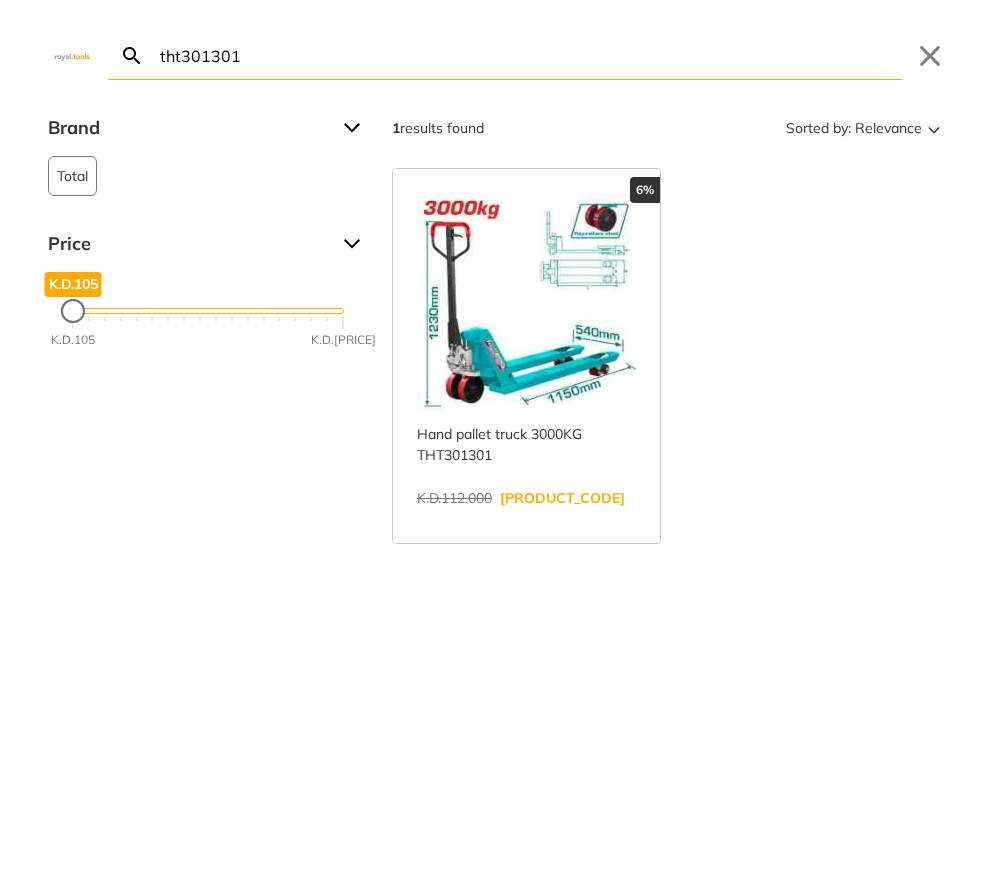 click on "tht301301 Search Submit Close" at bounding box center (497, 40) 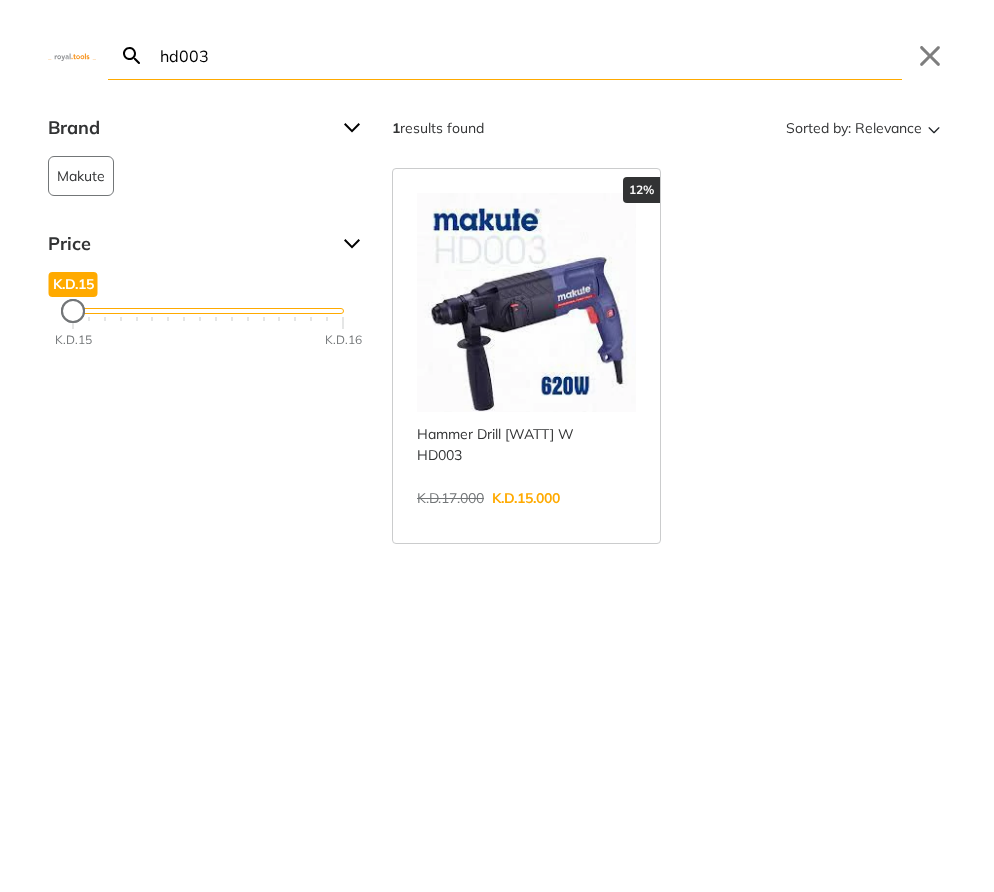 click on "hd003" at bounding box center [529, 55] 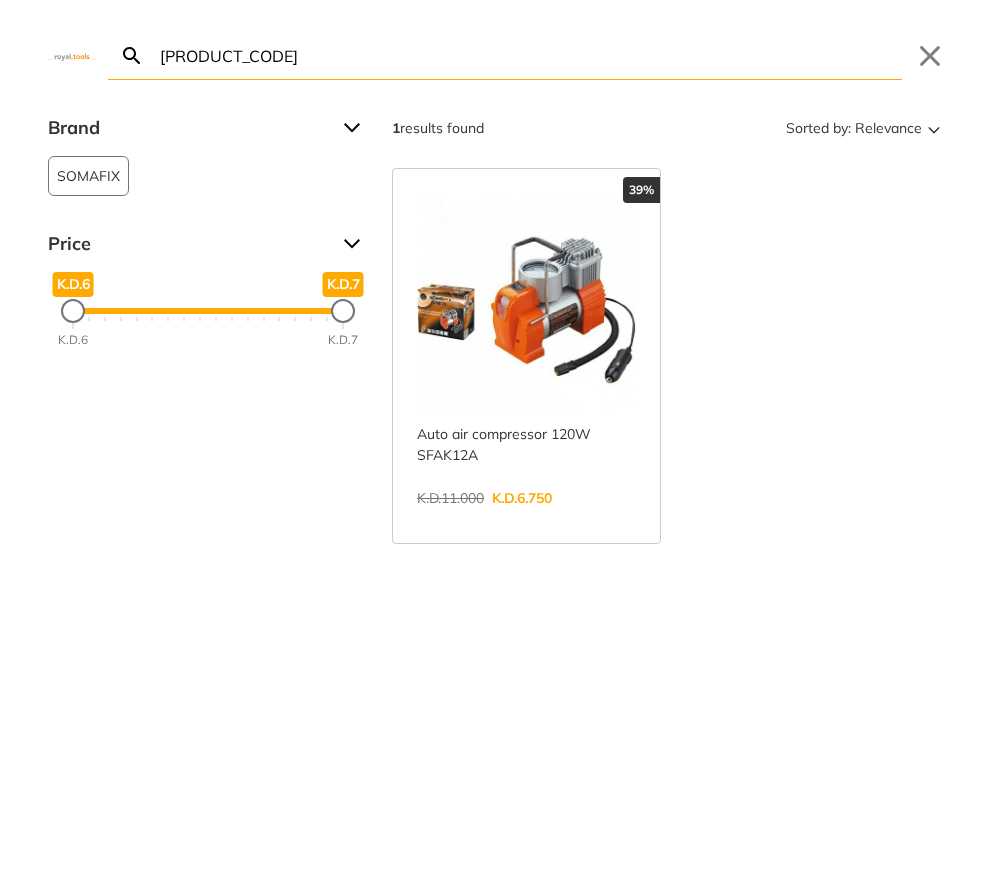 click on "[PRODUCT_CODE]" at bounding box center (529, 55) 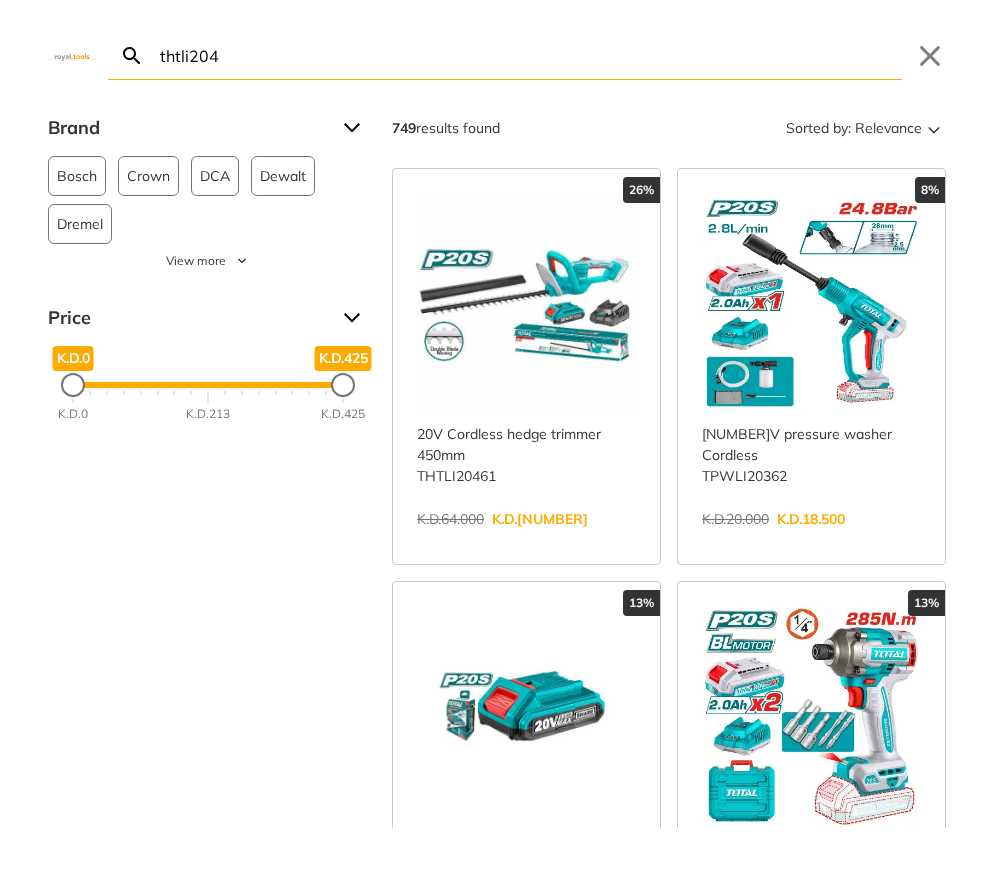 click on "thtli204" at bounding box center [529, 55] 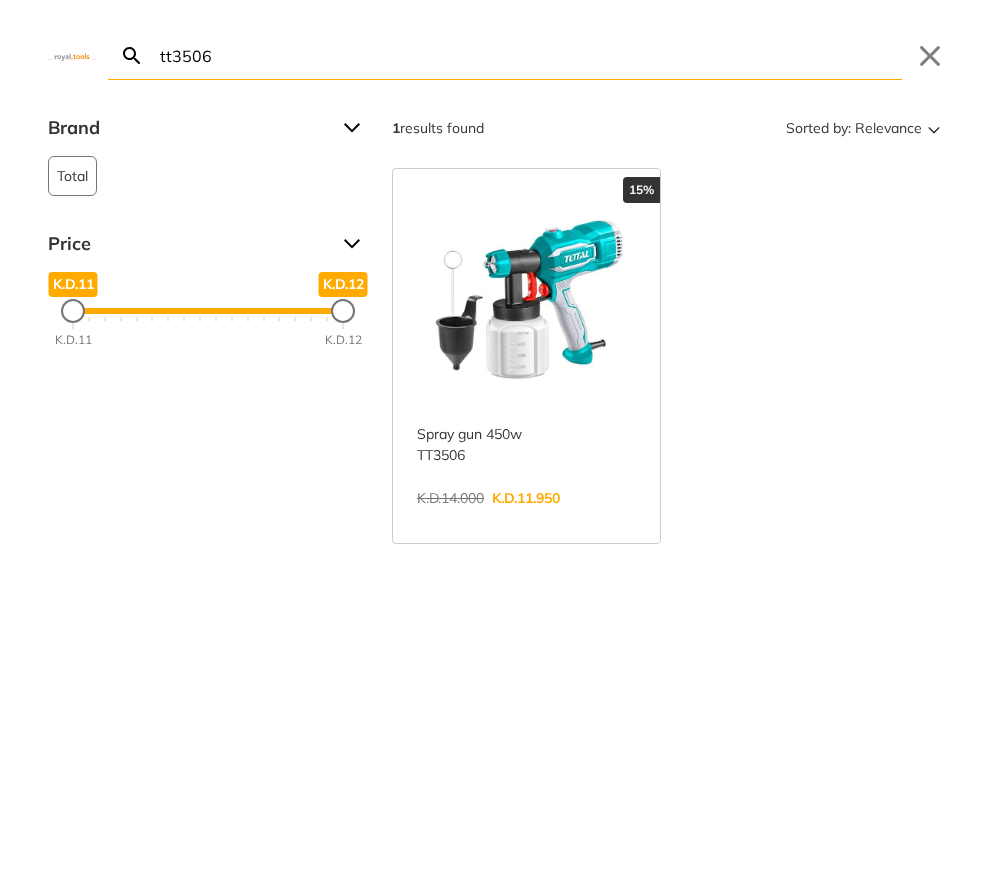 click on "tt3506" at bounding box center [529, 55] 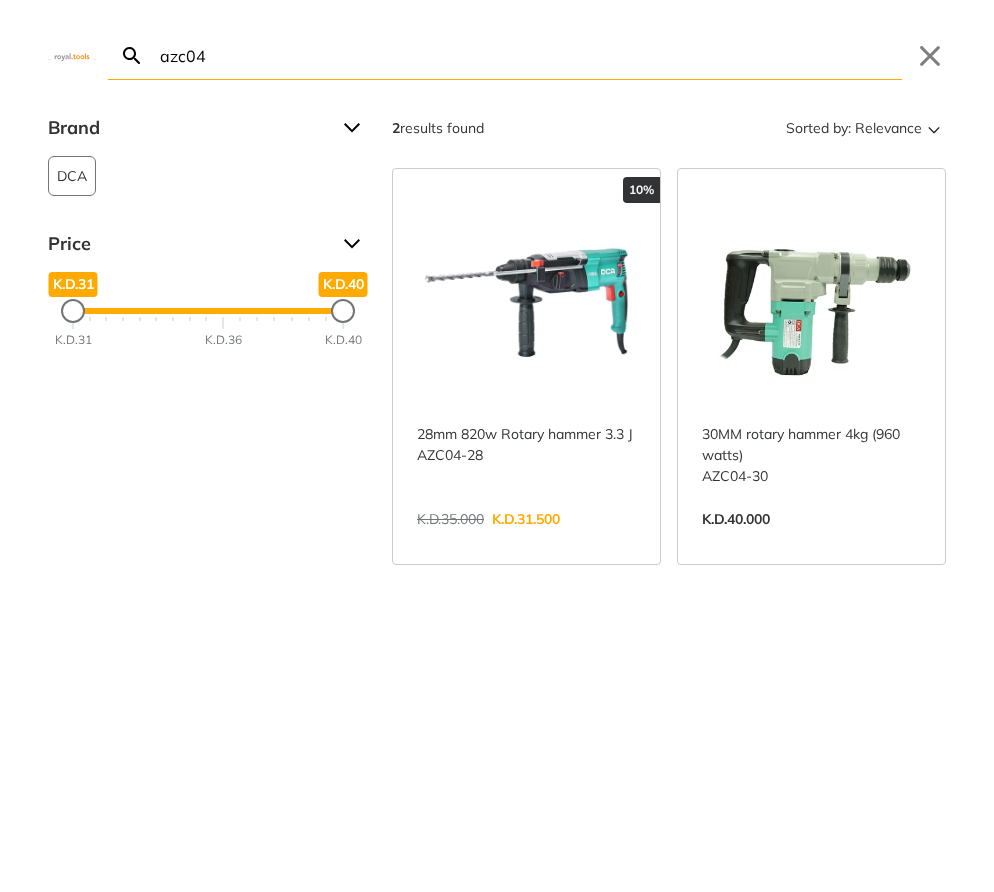 click on "azc04" at bounding box center (529, 55) 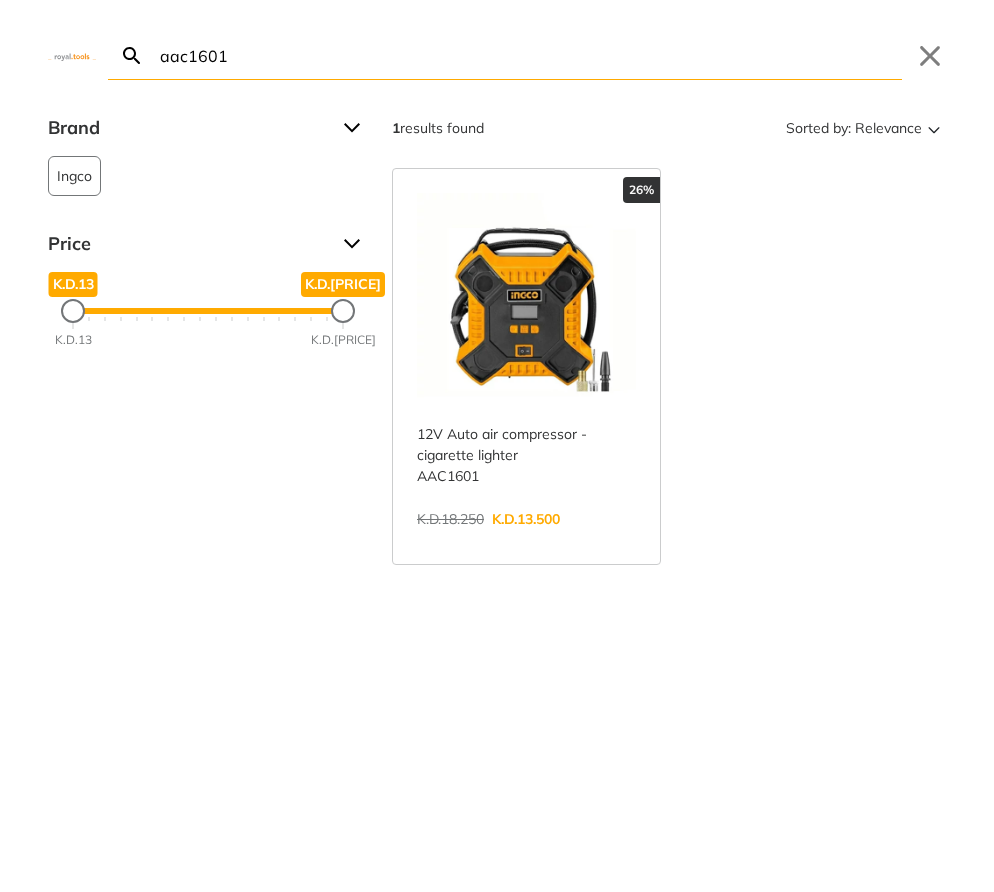 click on "aac1601" at bounding box center (529, 55) 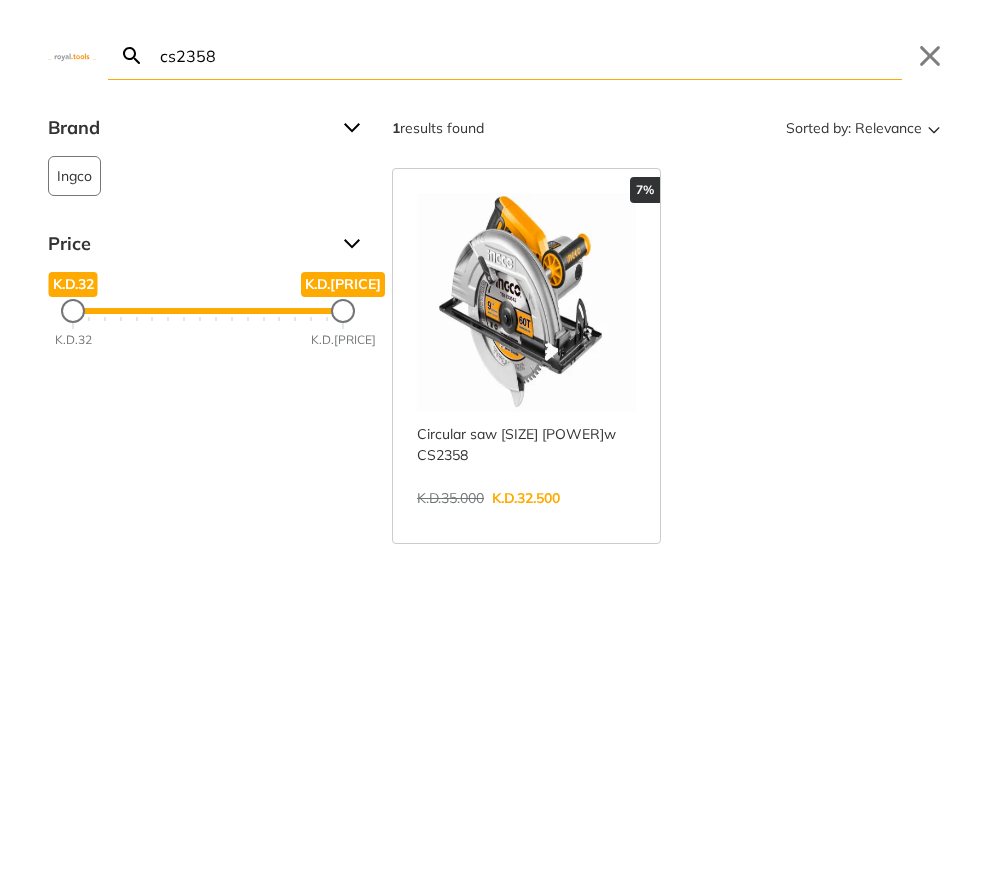 click on "cs2358" at bounding box center [529, 55] 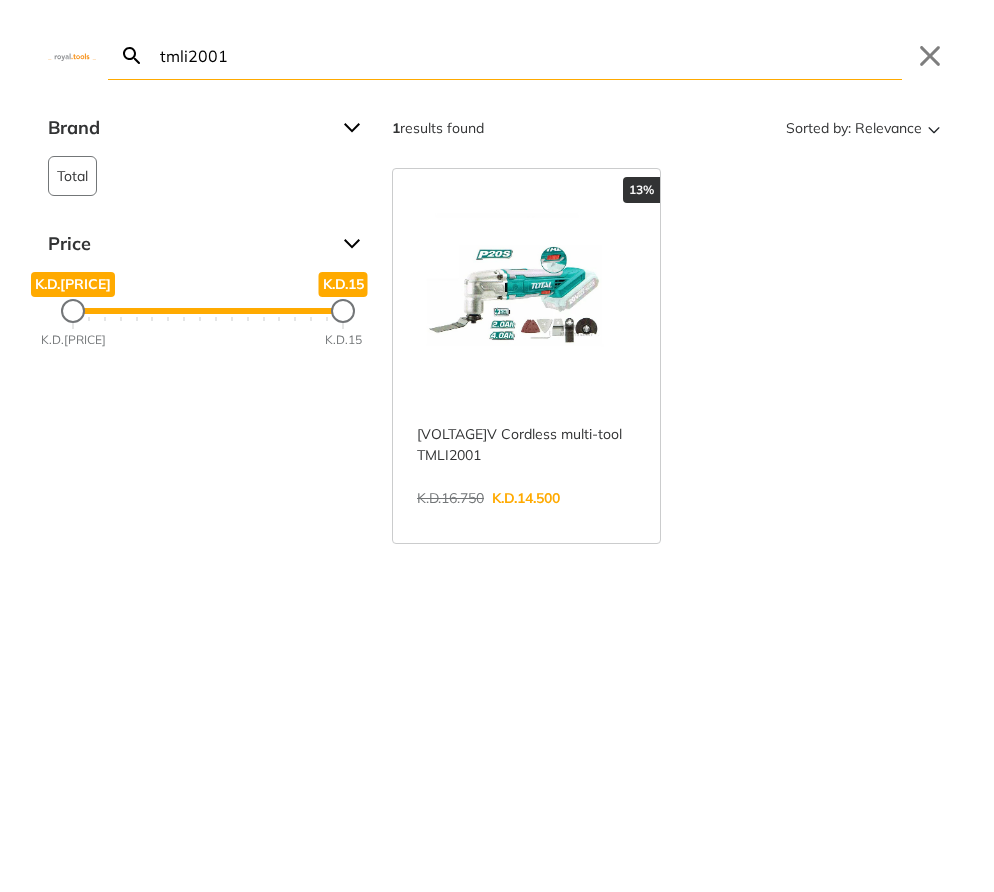 click on "tmli2001" at bounding box center [529, 55] 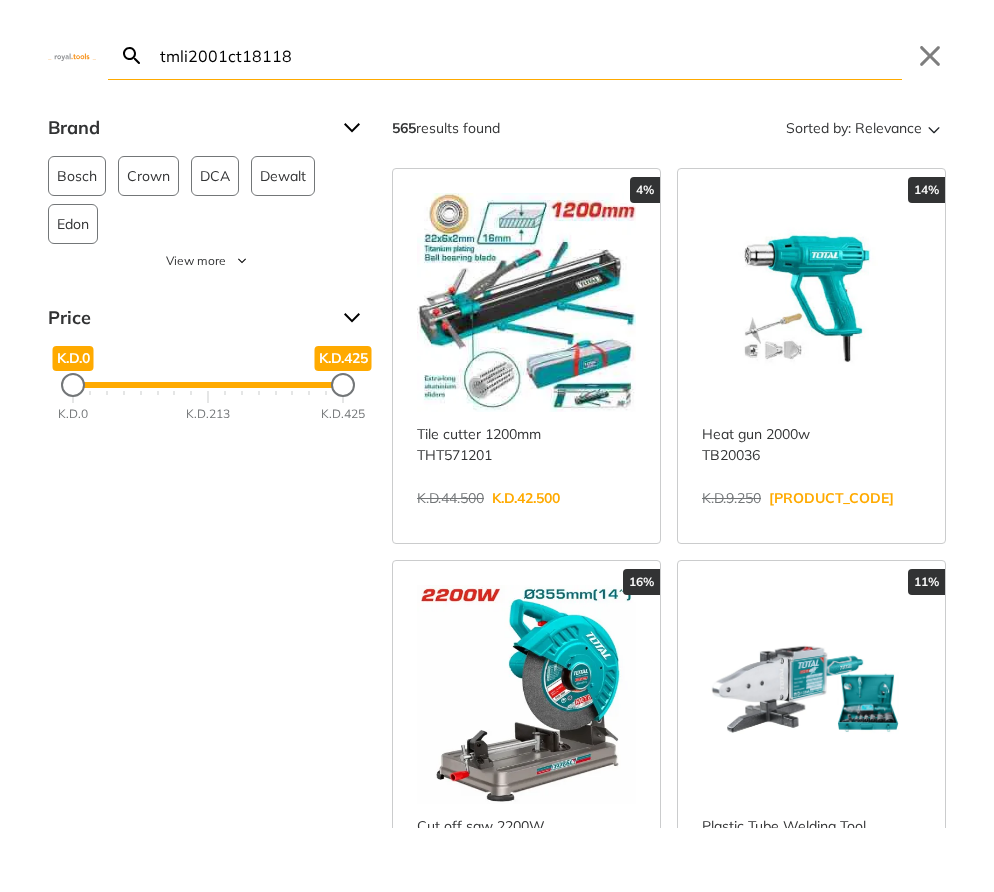 drag, startPoint x: 227, startPoint y: 54, endPoint x: 164, endPoint y: 56, distance: 63.03174 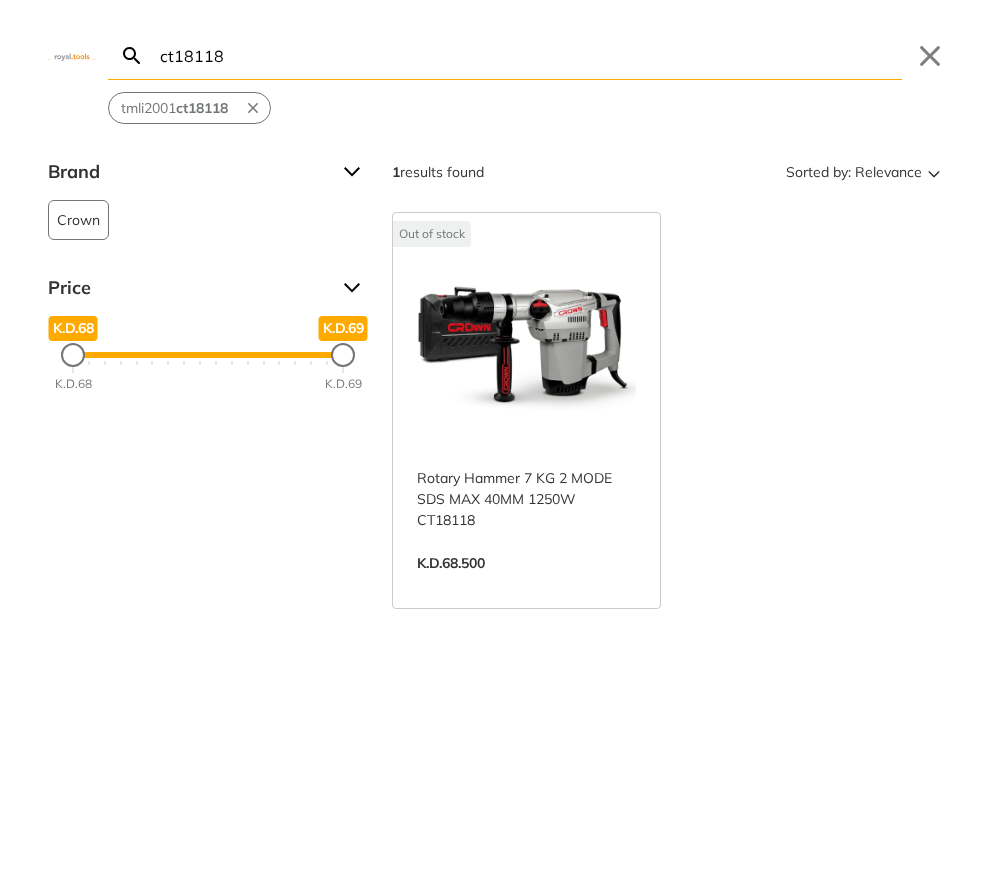click on "ct18118" at bounding box center [529, 55] 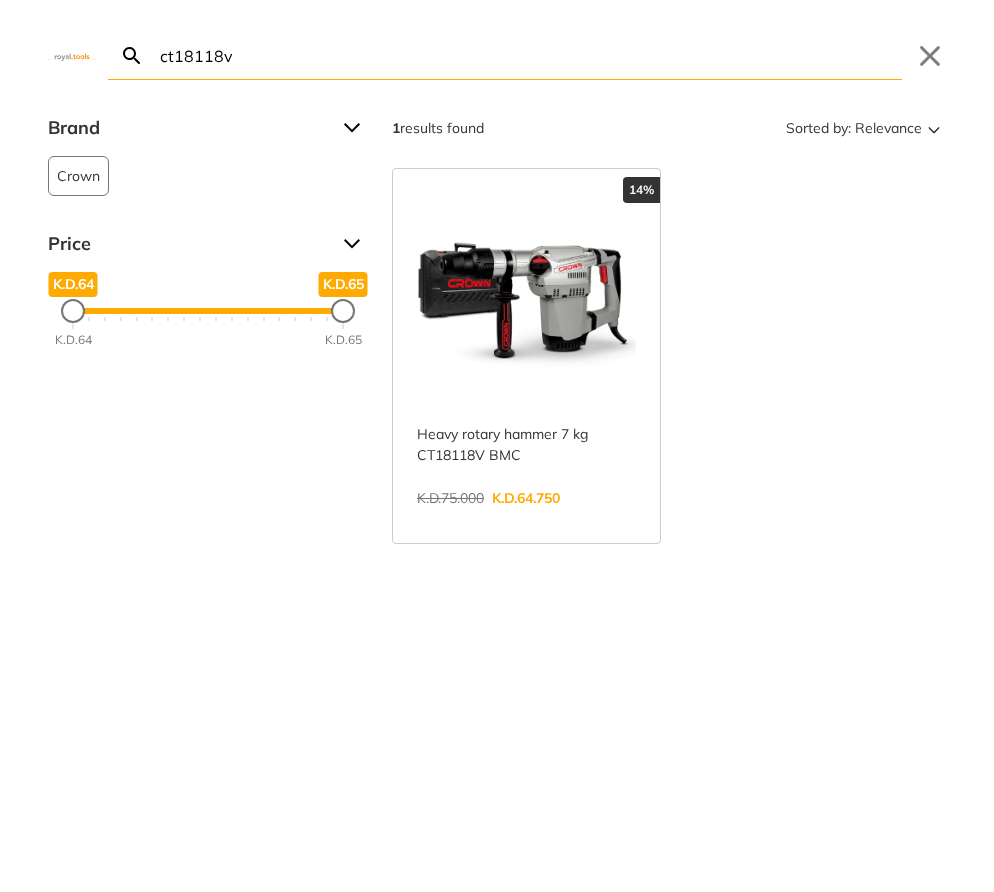 click on "ct18118v" at bounding box center (529, 55) 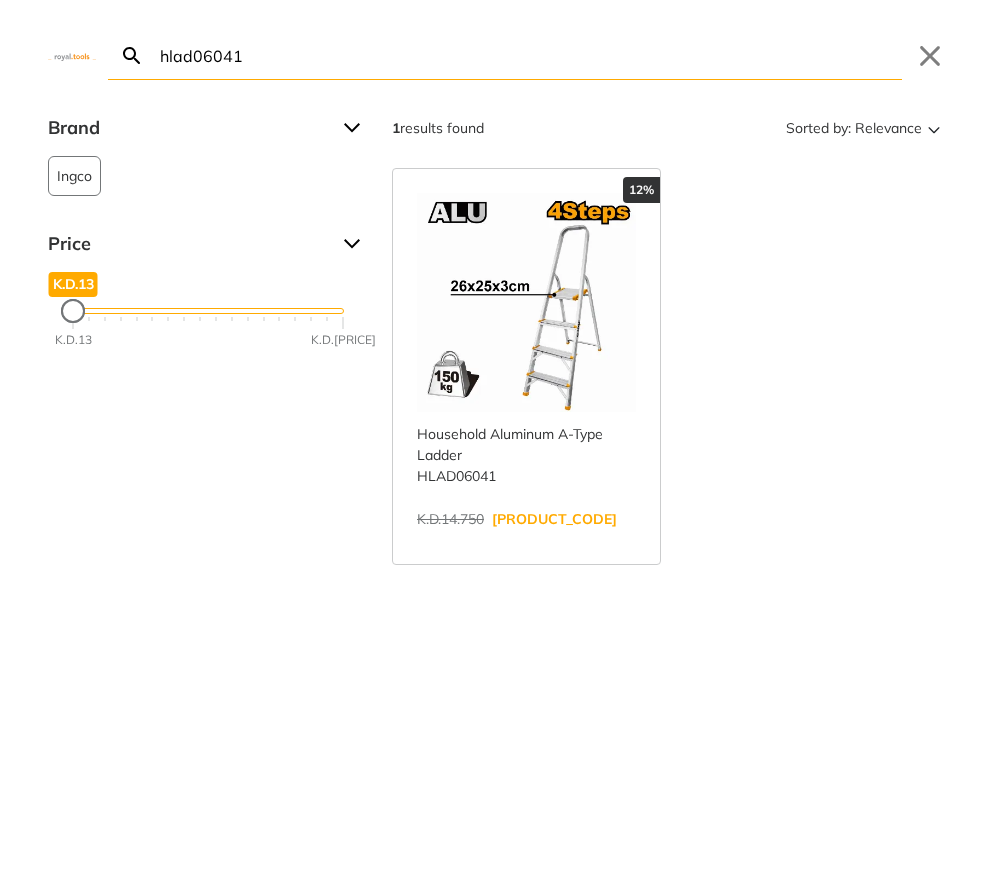 click on "hlad06041" at bounding box center (529, 55) 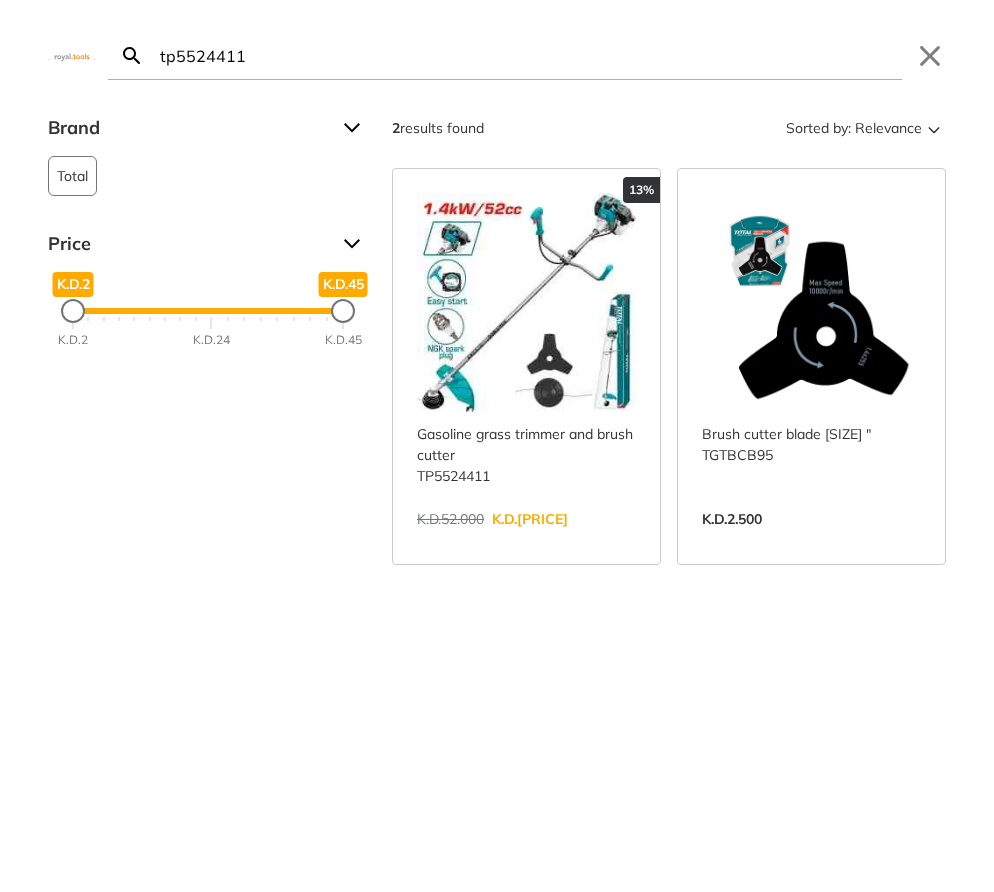 click on "tp5524411" at bounding box center (529, 55) 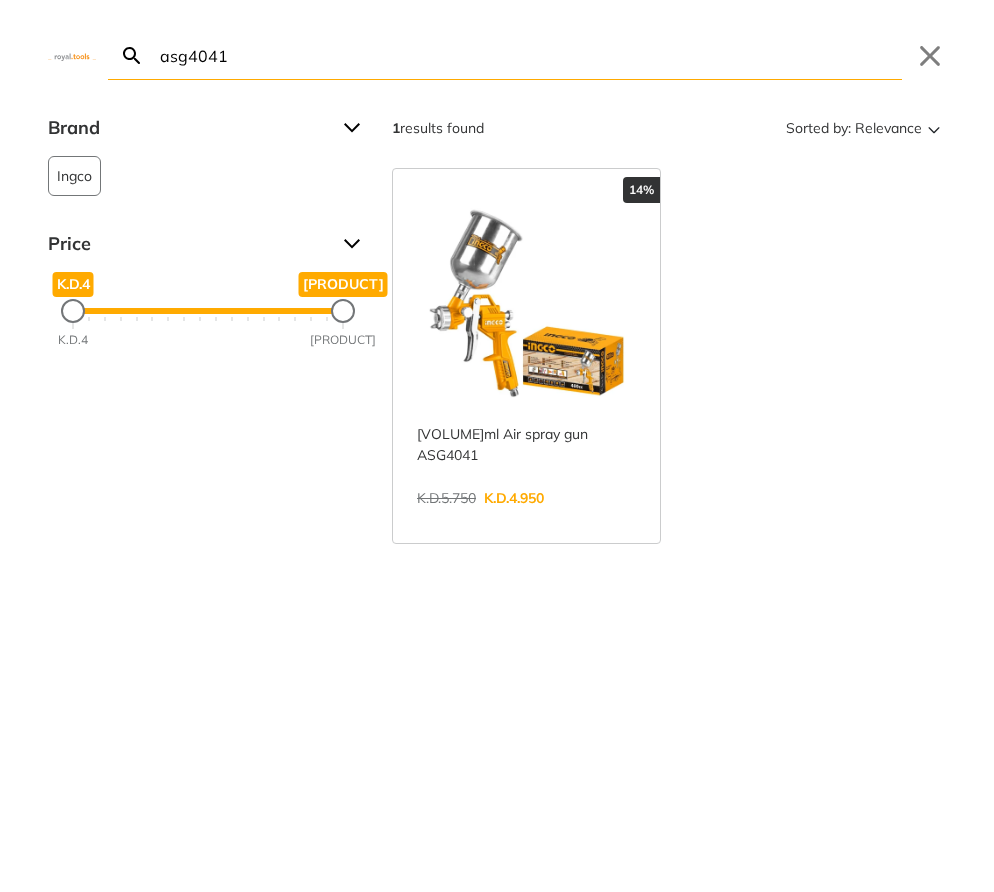 click on "asg4041" at bounding box center [529, 55] 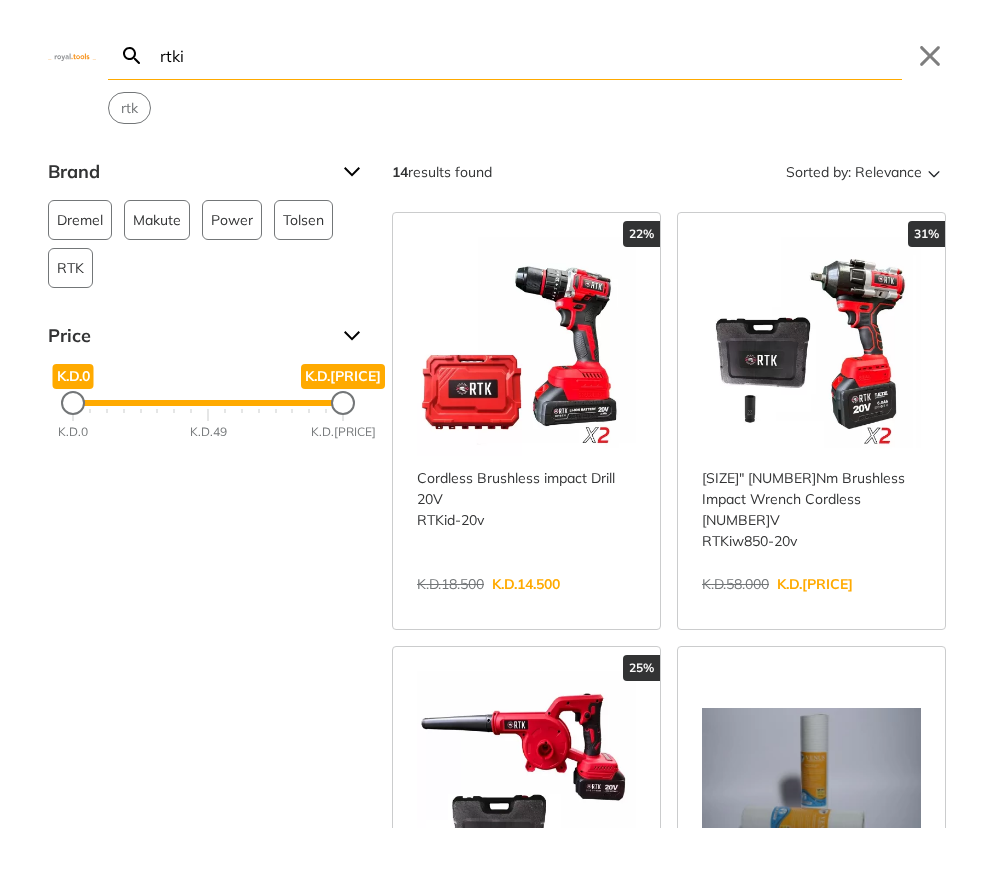 click on "rtki" at bounding box center (529, 55) 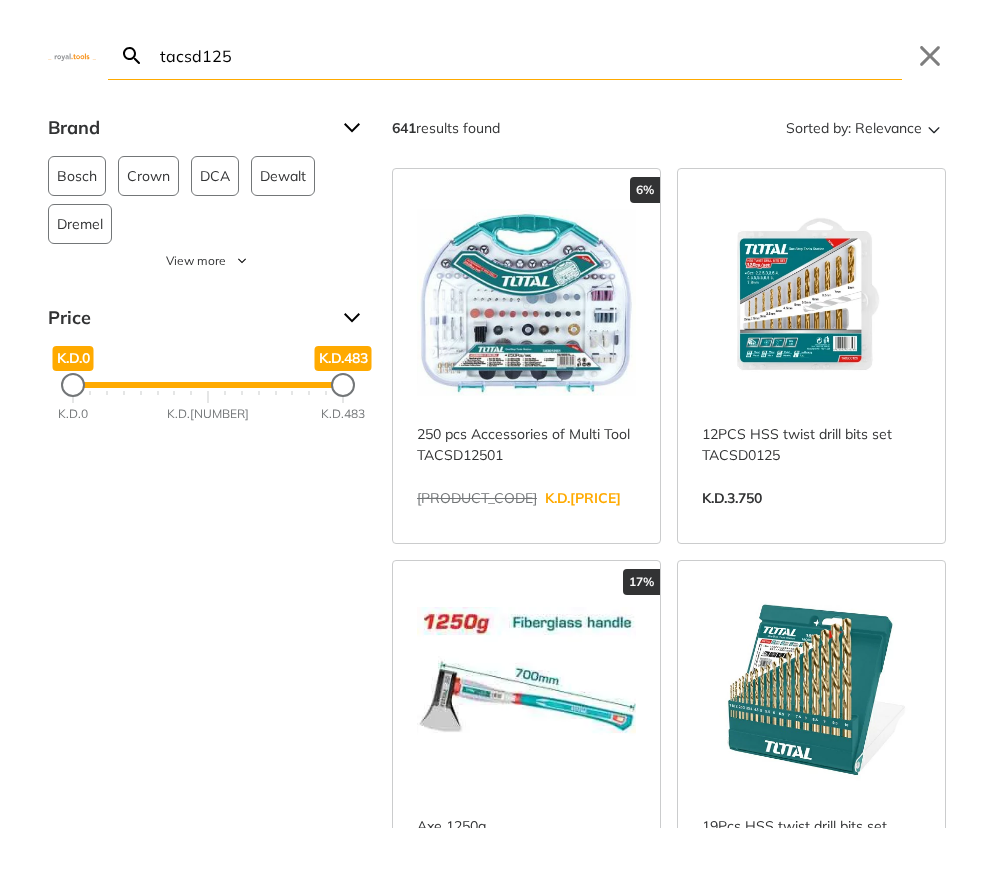 click on "tacsd125" at bounding box center (529, 55) 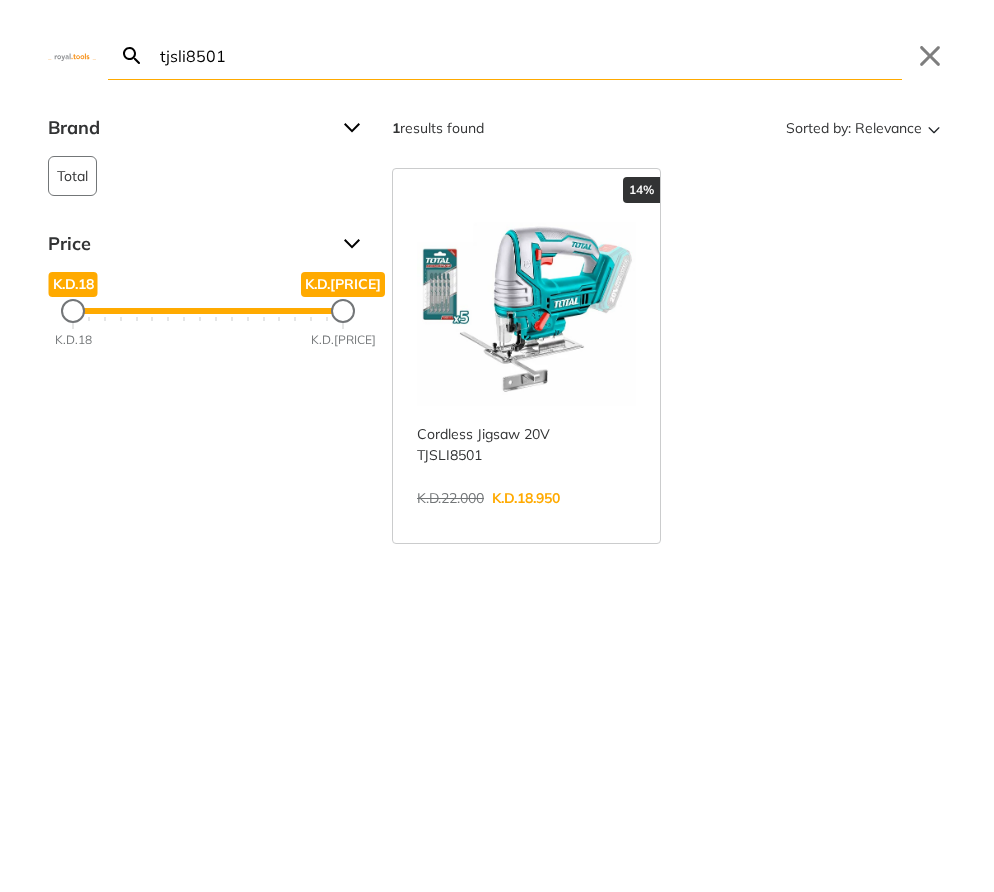 click on "tjsli8501" at bounding box center [529, 55] 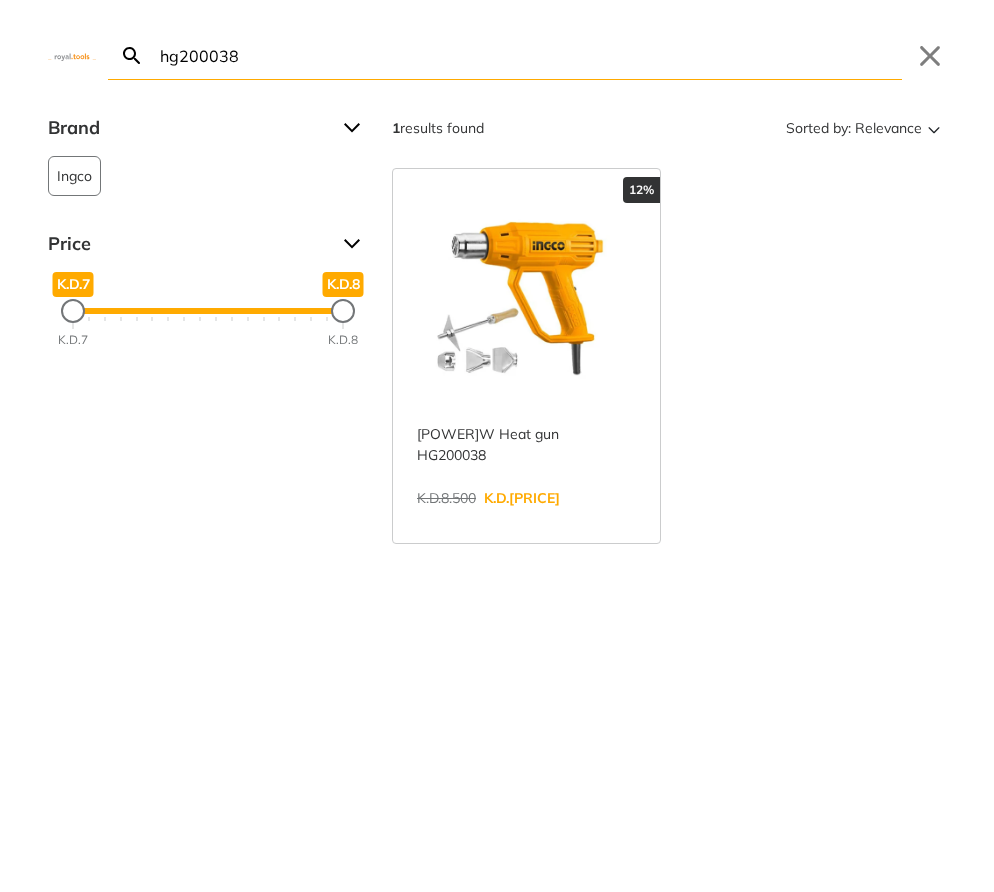 click on "hg200038" at bounding box center [529, 55] 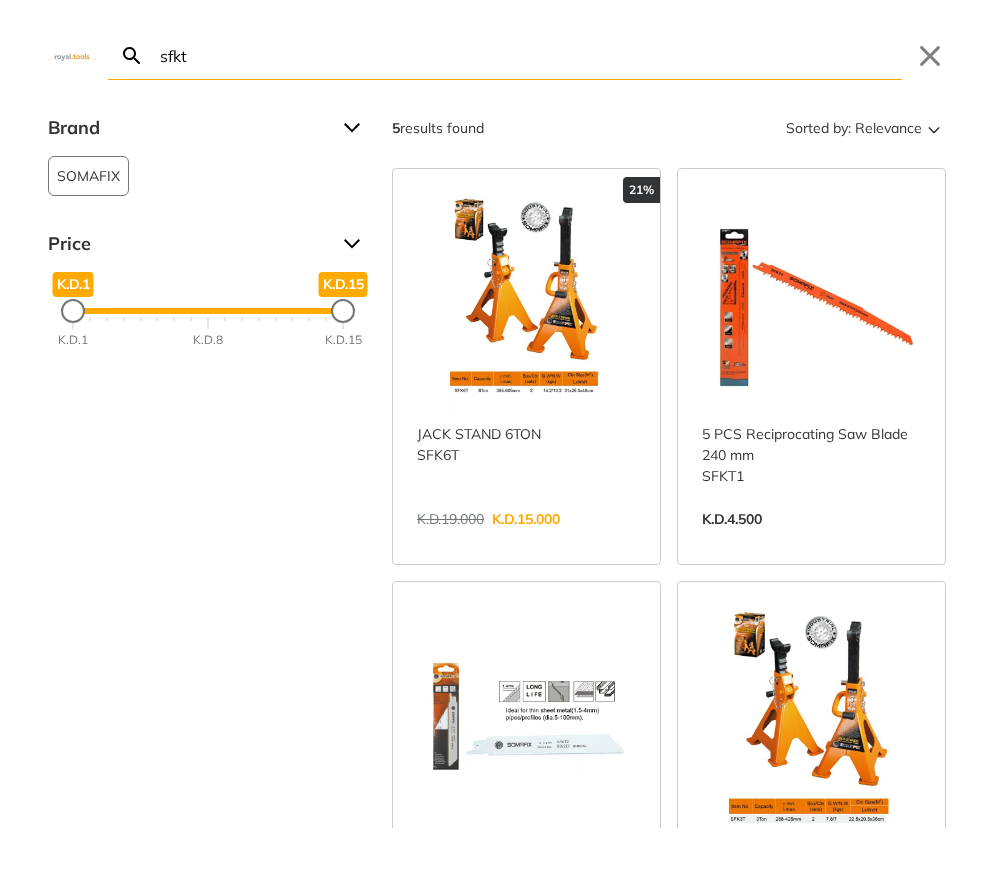 type on "sfkt" 